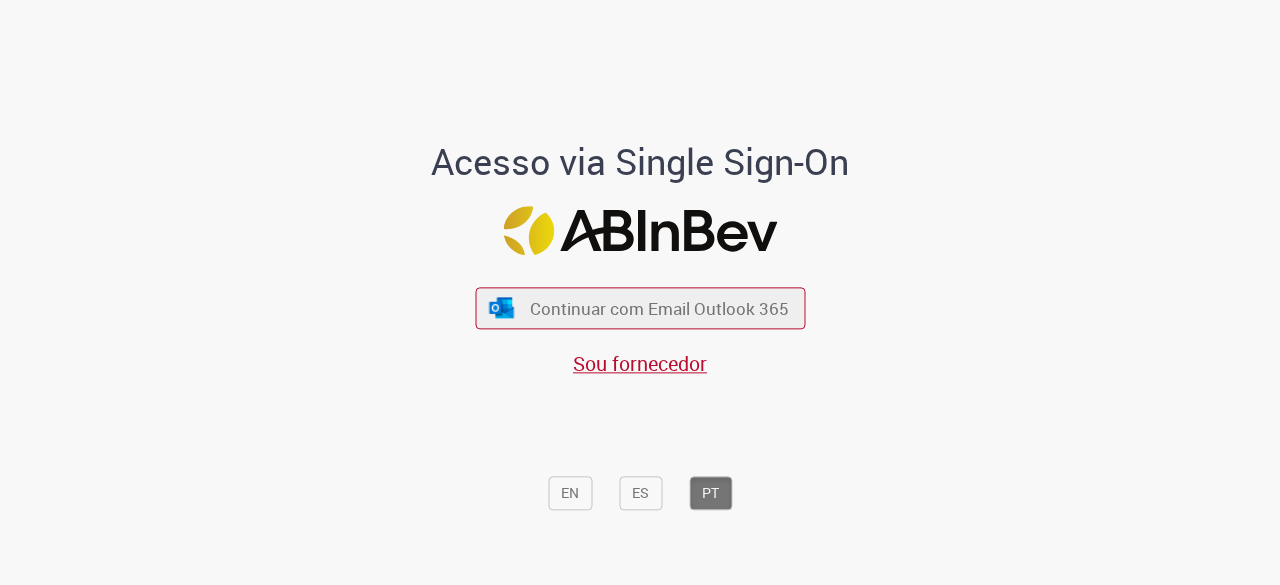 scroll, scrollTop: 0, scrollLeft: 0, axis: both 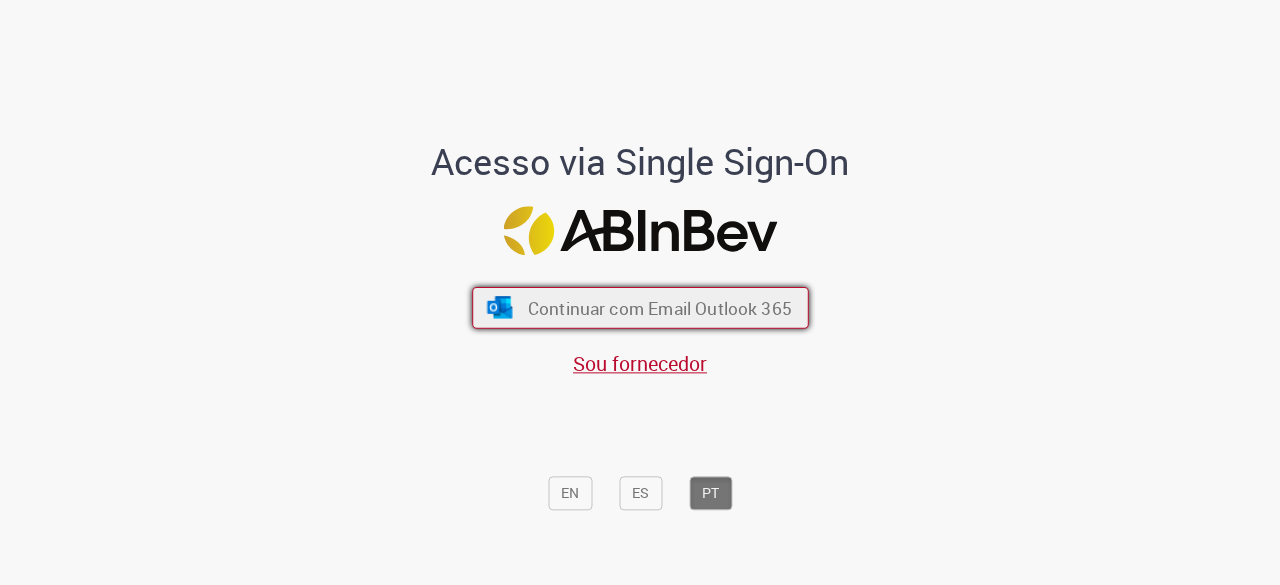 click on "Continuar com Email Outlook 365" at bounding box center (640, 308) 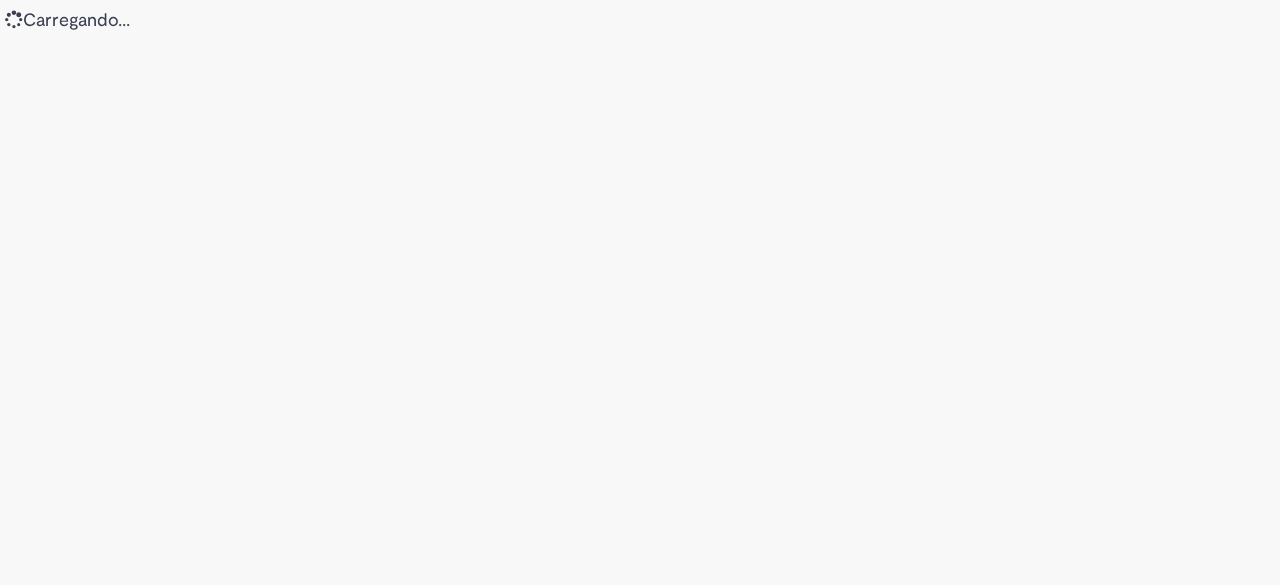 scroll, scrollTop: 0, scrollLeft: 0, axis: both 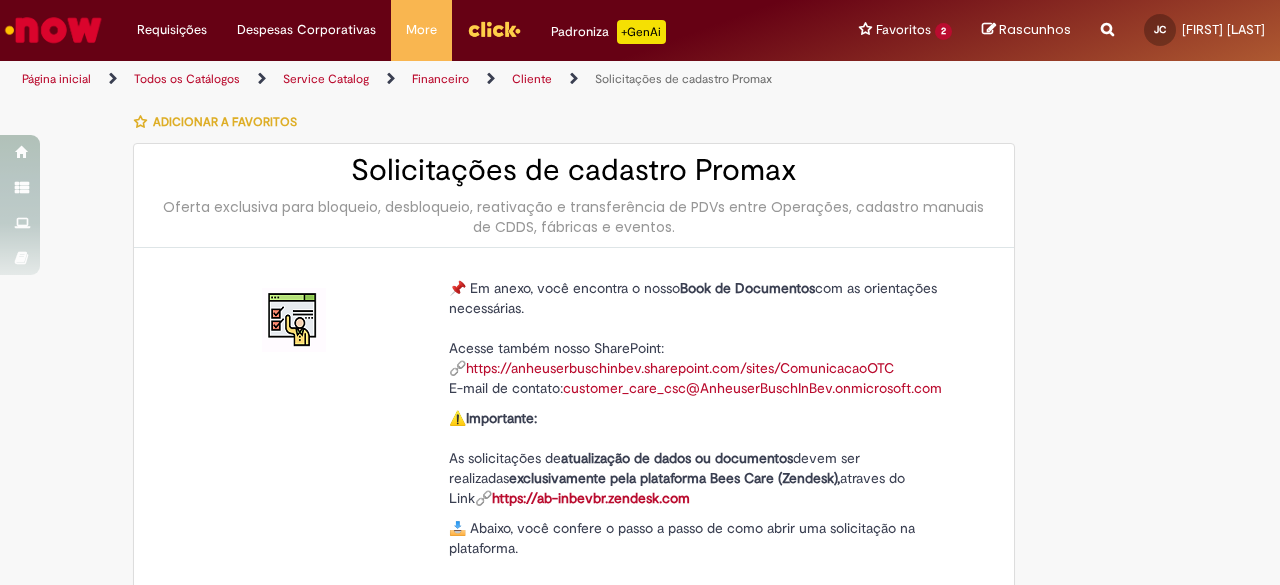 type on "********" 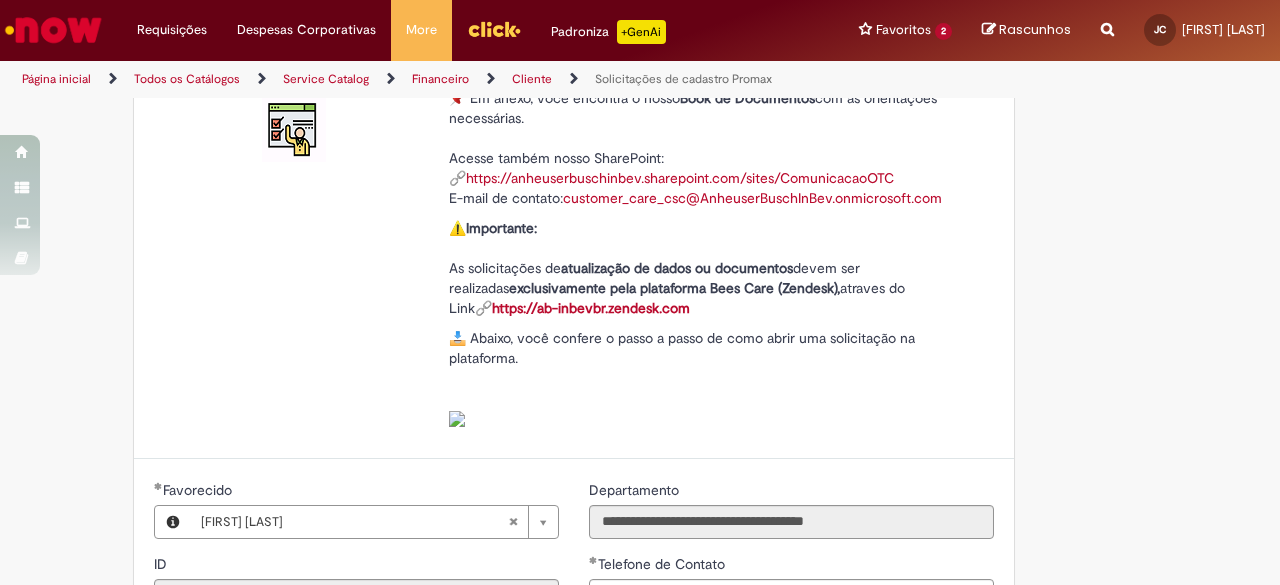 scroll, scrollTop: 246, scrollLeft: 0, axis: vertical 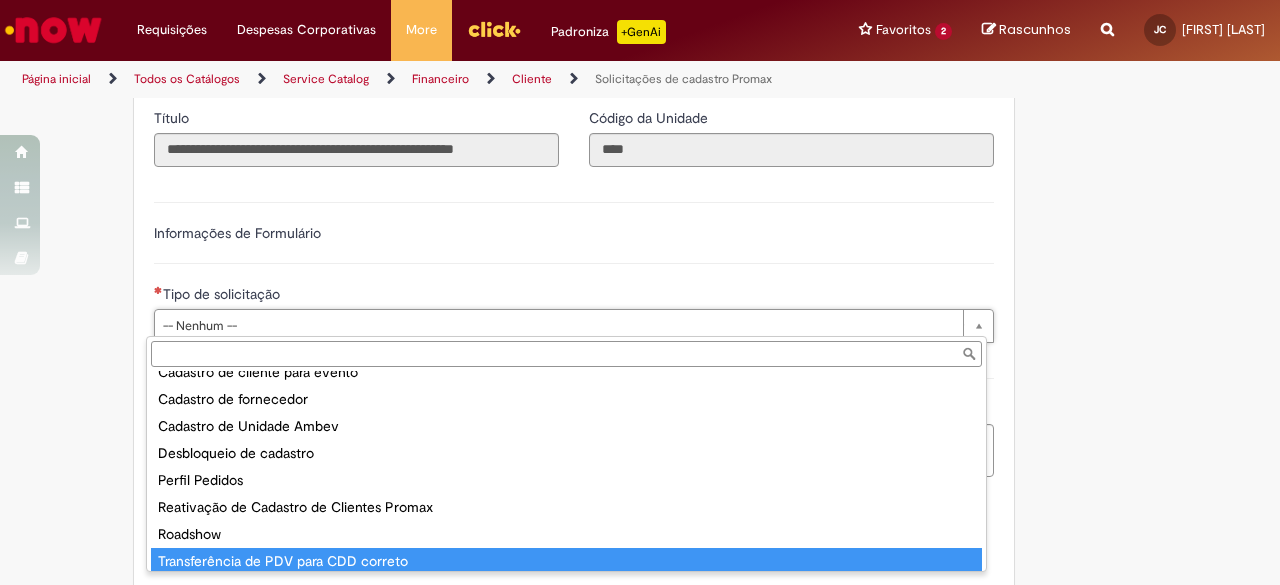 type on "**********" 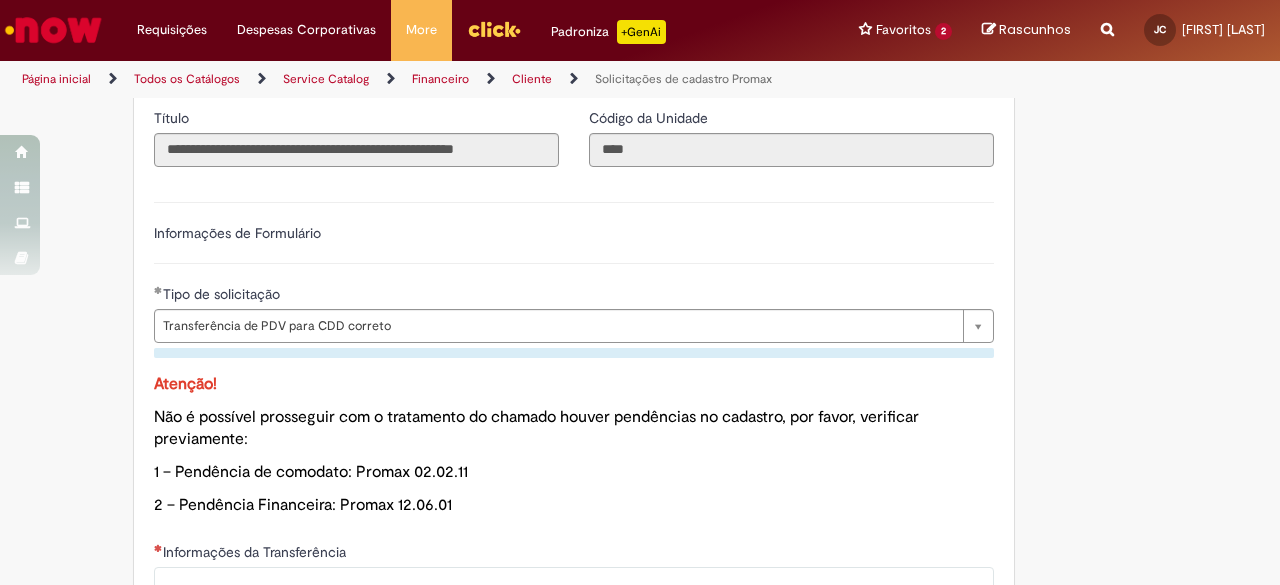 click on "2 – Pendência Financeira: Promax 12.06.01" at bounding box center [574, 505] 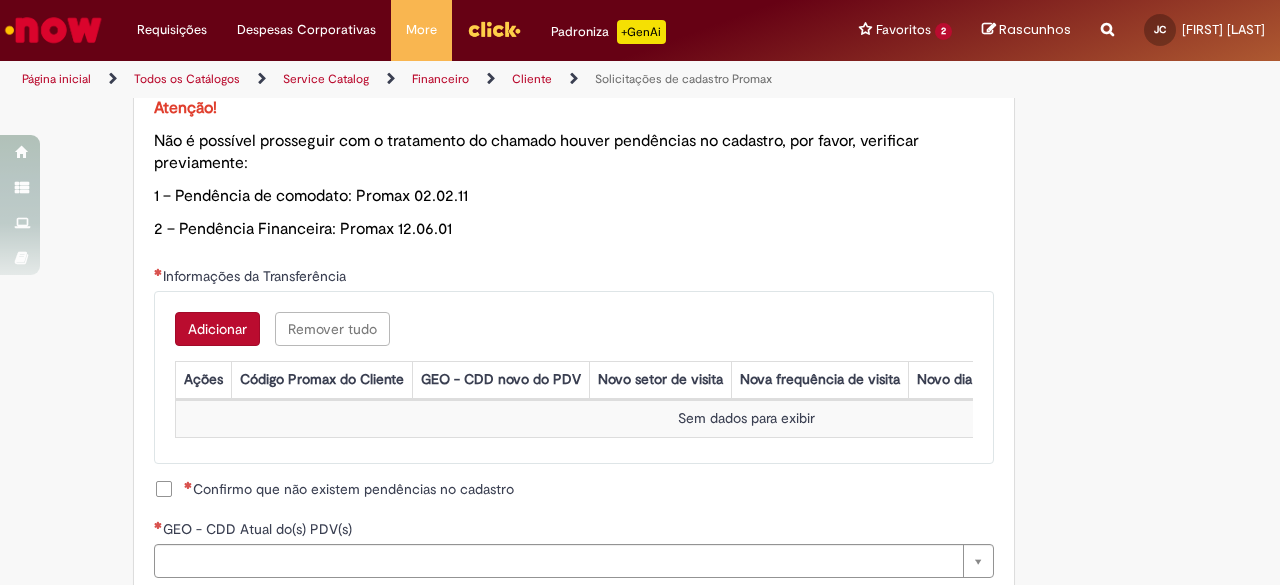 scroll, scrollTop: 1096, scrollLeft: 0, axis: vertical 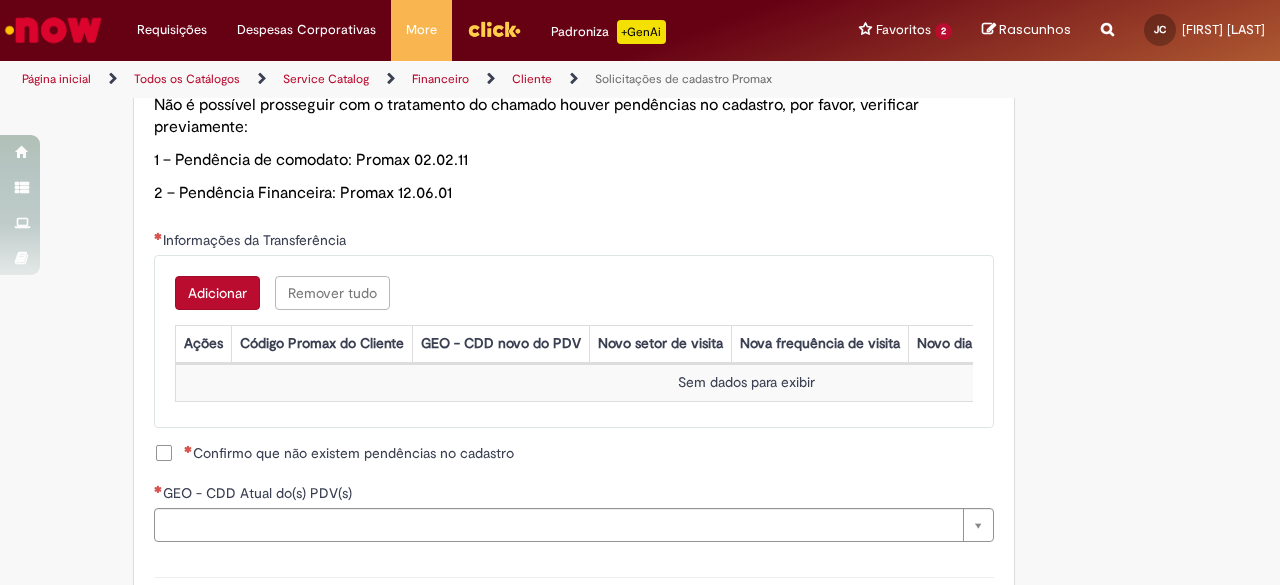 click on "Confirmo que não existem pendências no cadastro" at bounding box center [349, 453] 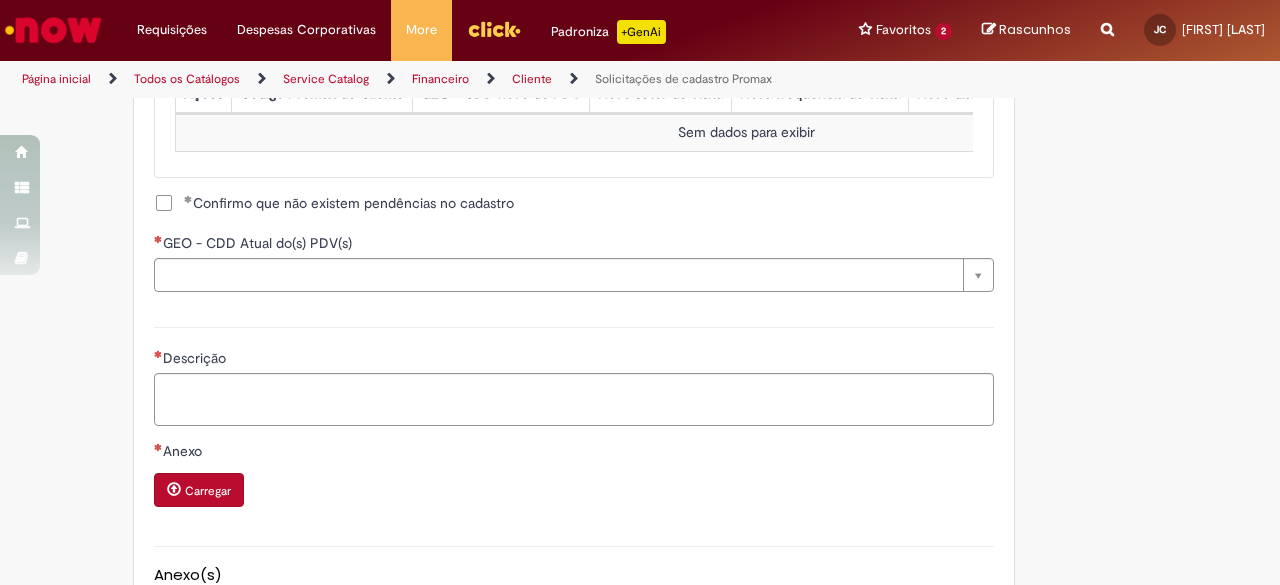 scroll, scrollTop: 1367, scrollLeft: 0, axis: vertical 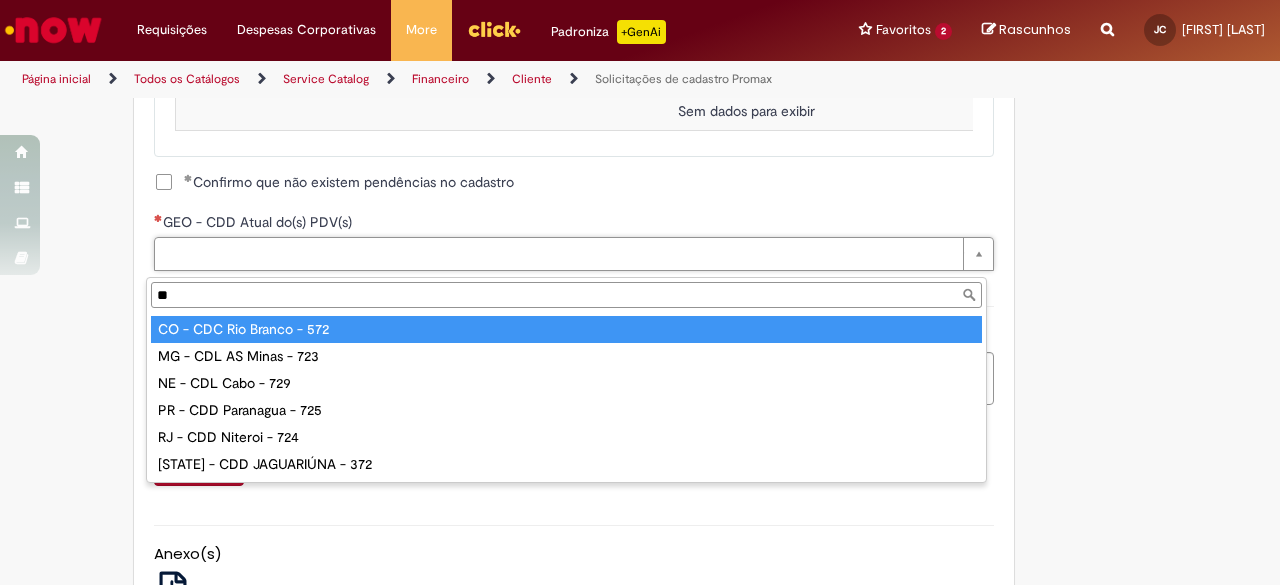 type on "***" 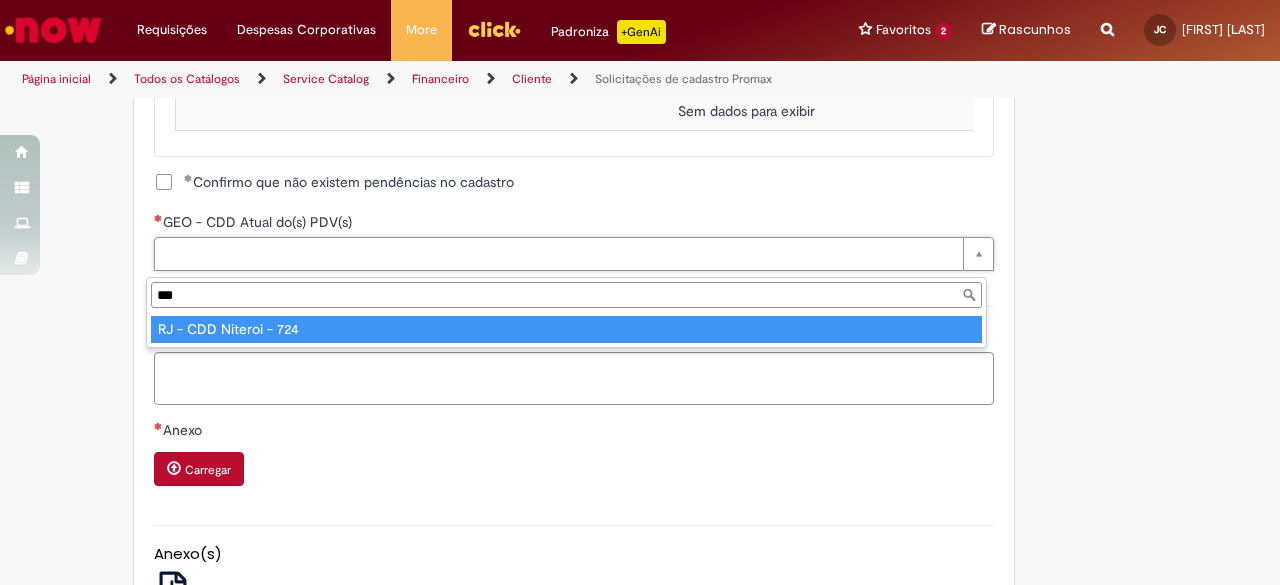 type on "**********" 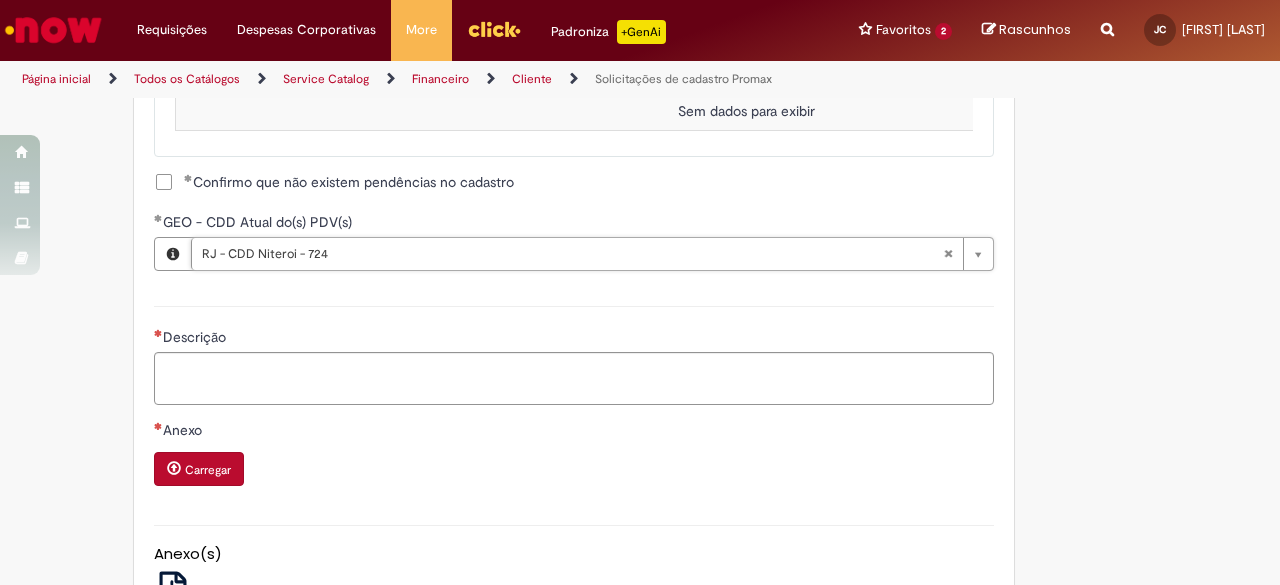 type on "**********" 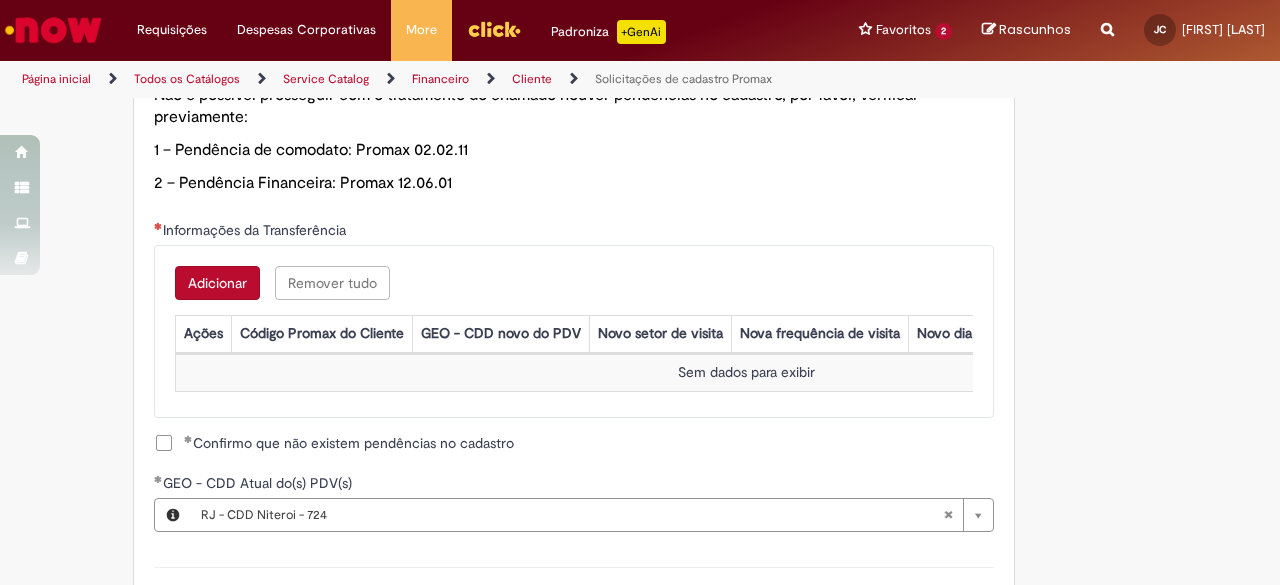 scroll, scrollTop: 1112, scrollLeft: 0, axis: vertical 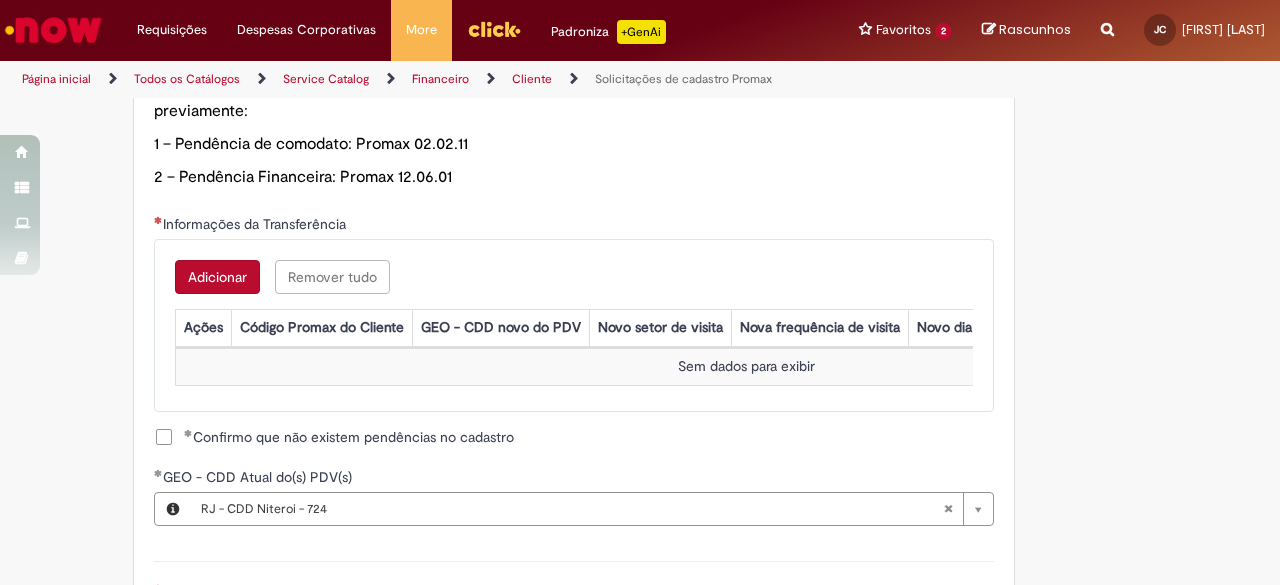 click on "Adicionar" at bounding box center (217, 277) 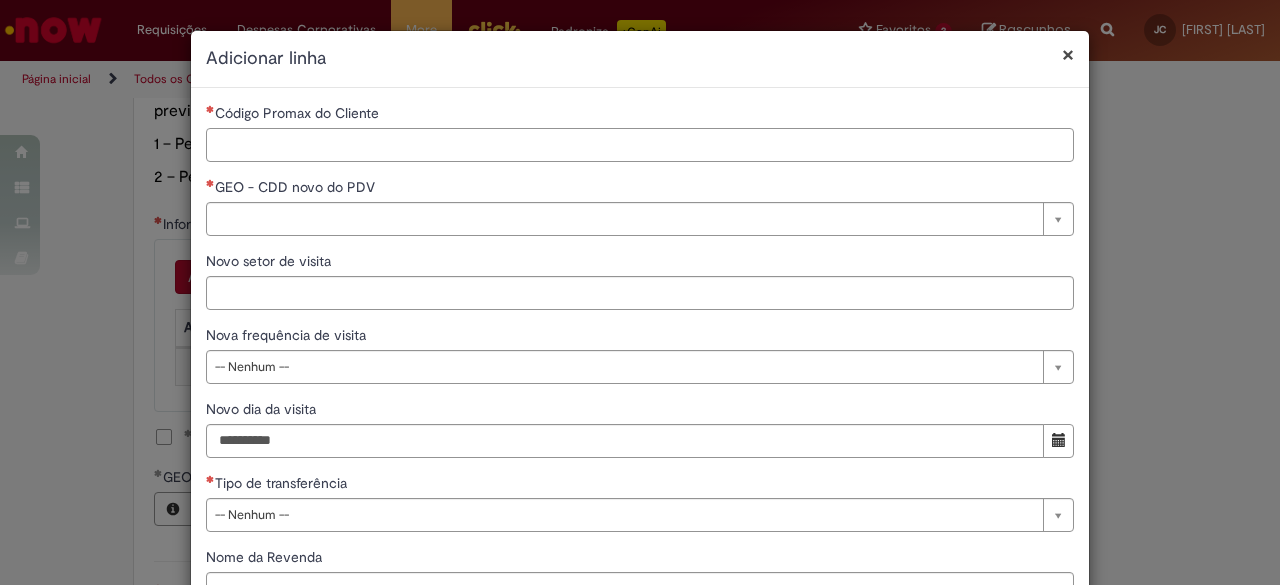 click on "Código Promax do Cliente" at bounding box center [640, 145] 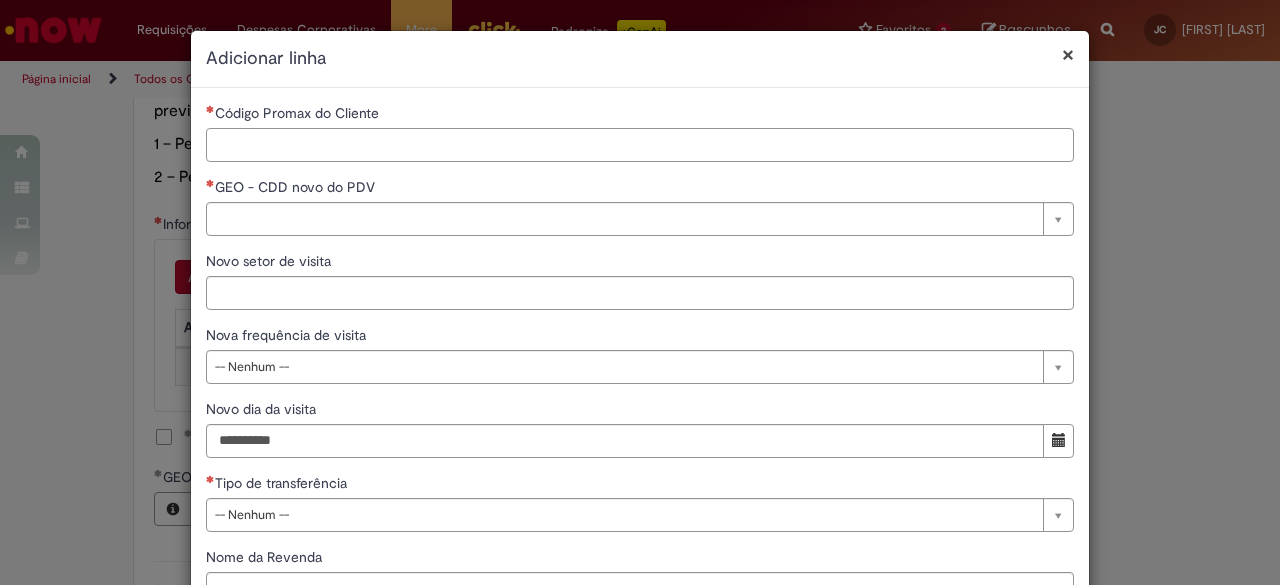 paste on "*****" 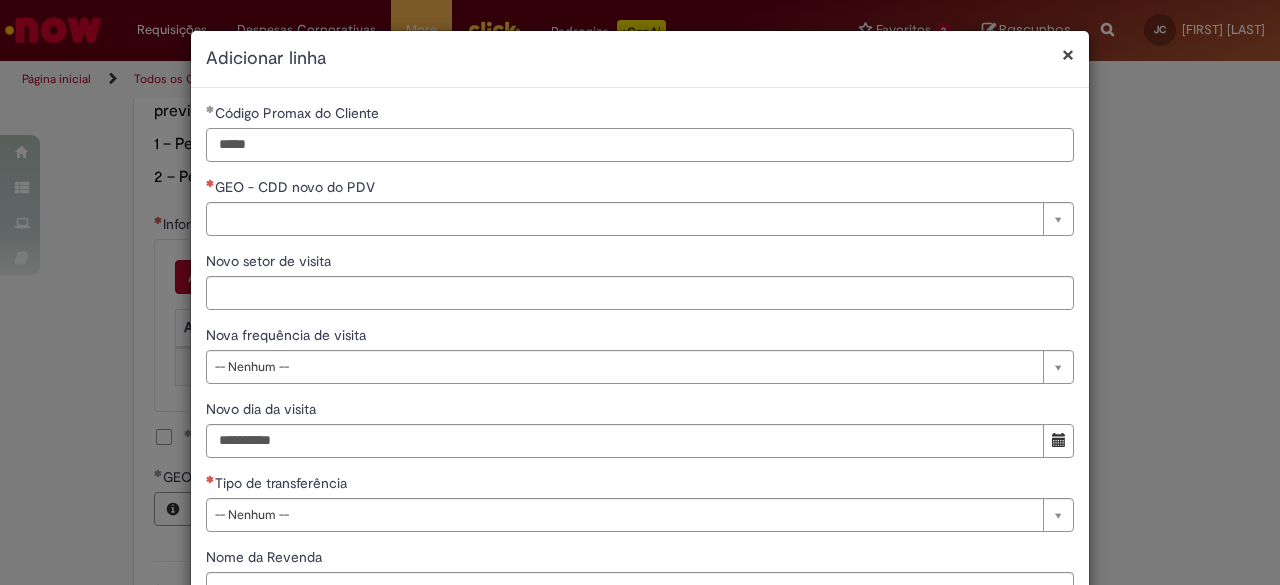 type on "*****" 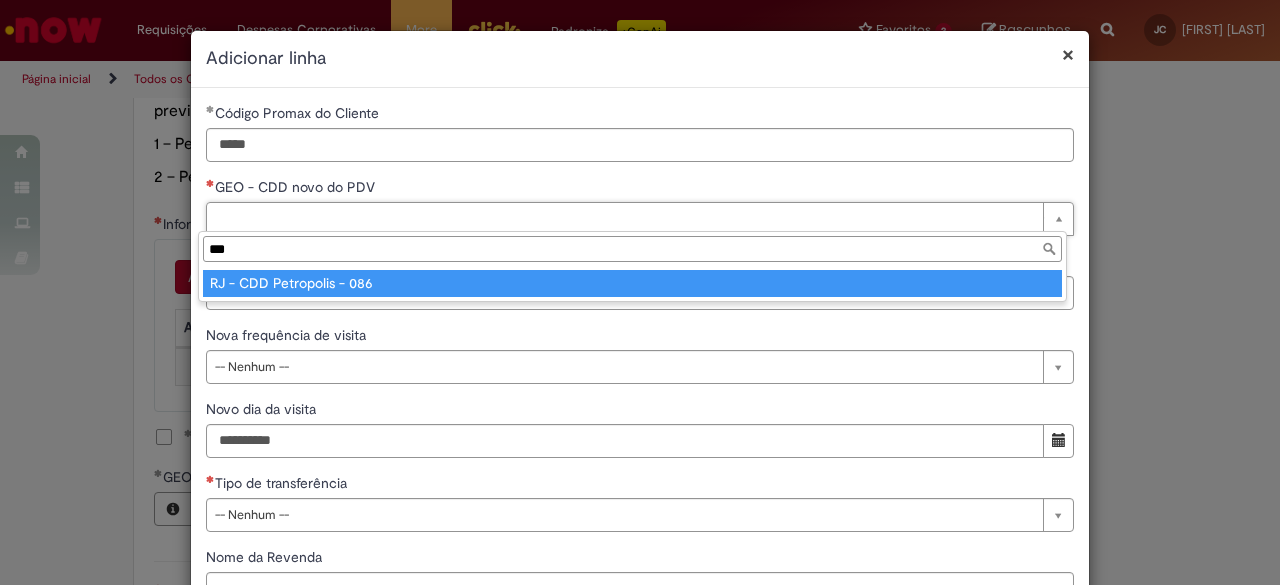 type on "***" 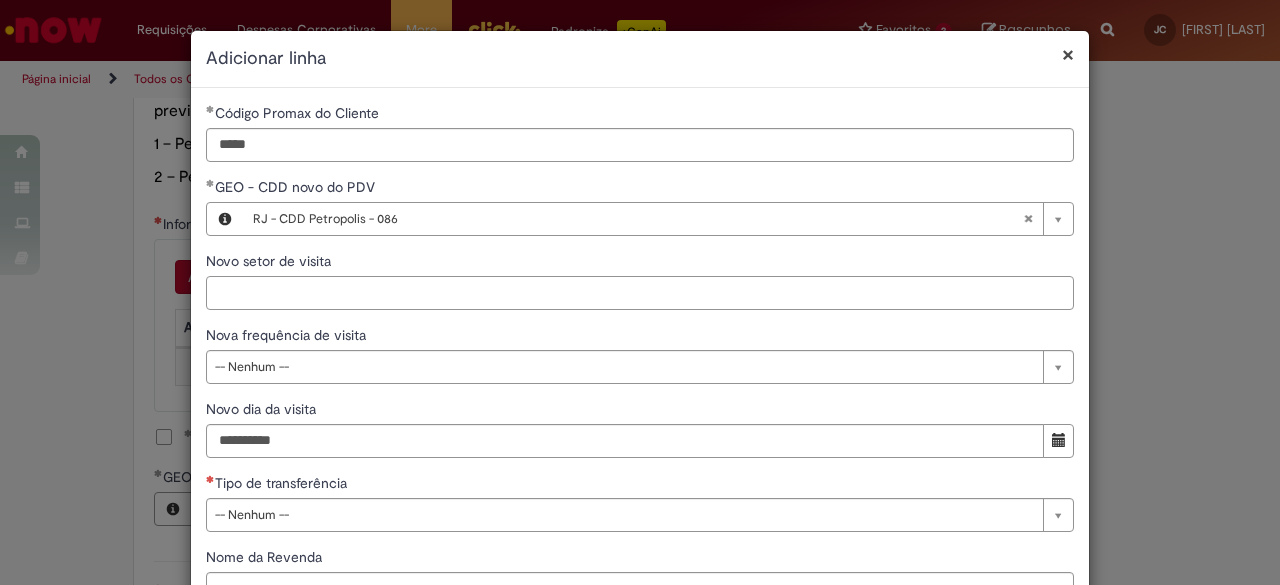 click on "Novo setor de visita" at bounding box center [640, 293] 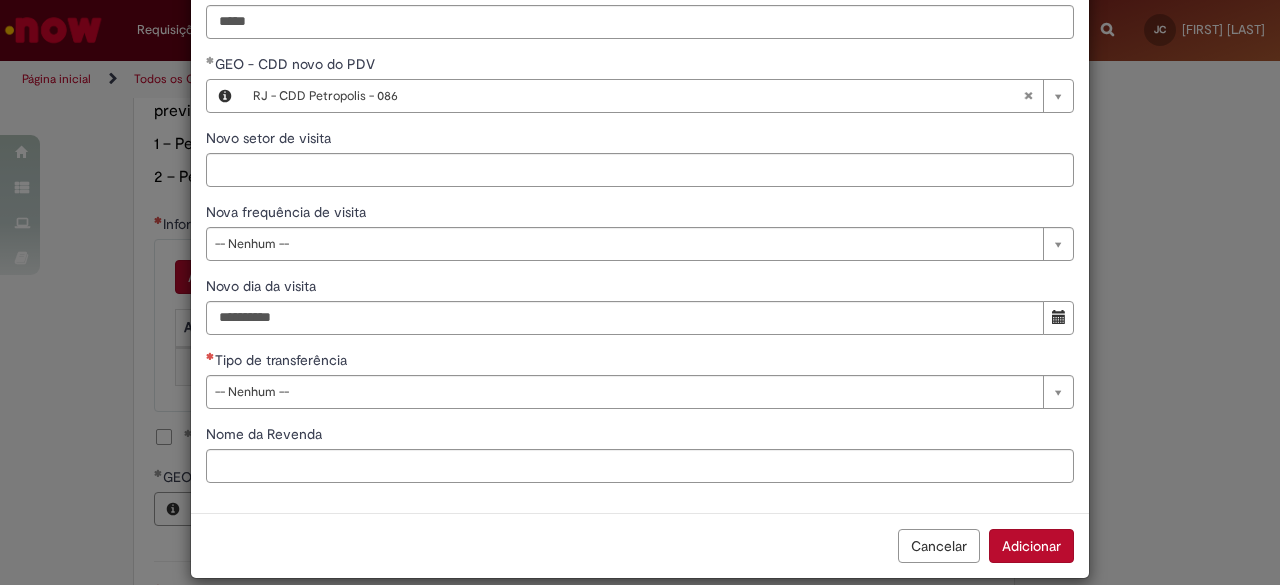 scroll, scrollTop: 126, scrollLeft: 0, axis: vertical 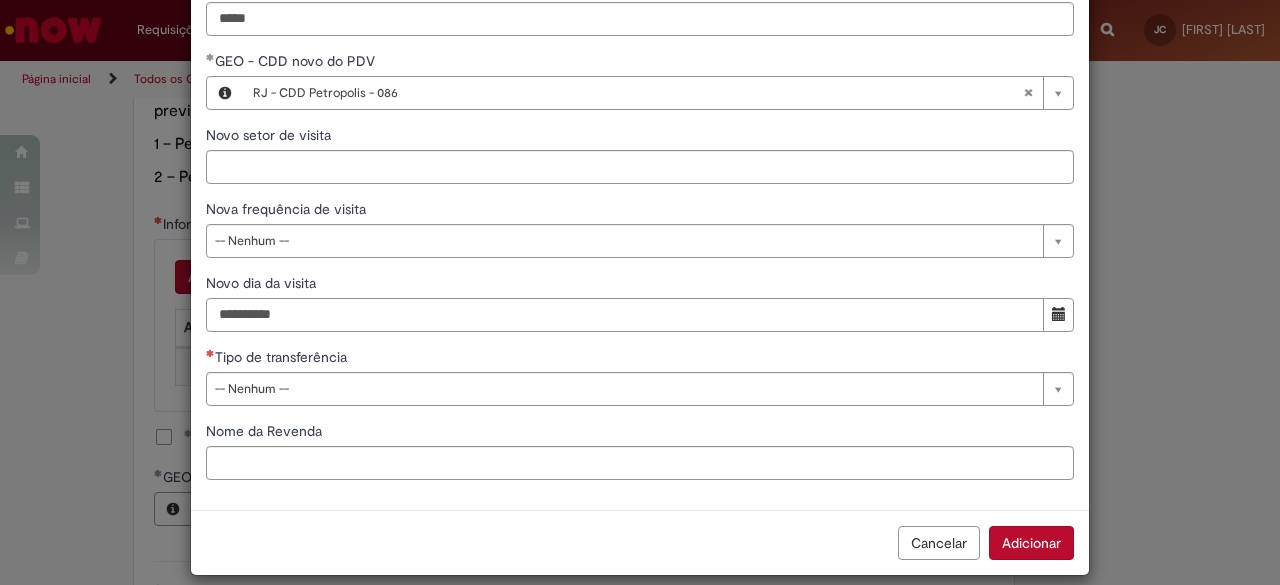 click on "Novo dia da visita" at bounding box center [625, 315] 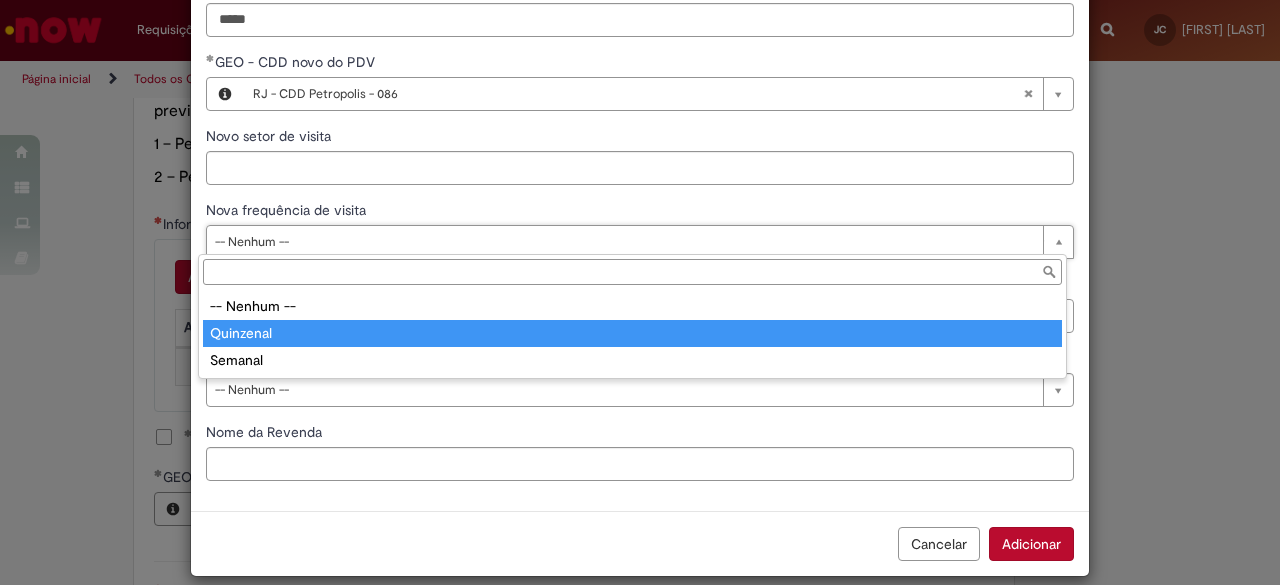 type on "*********" 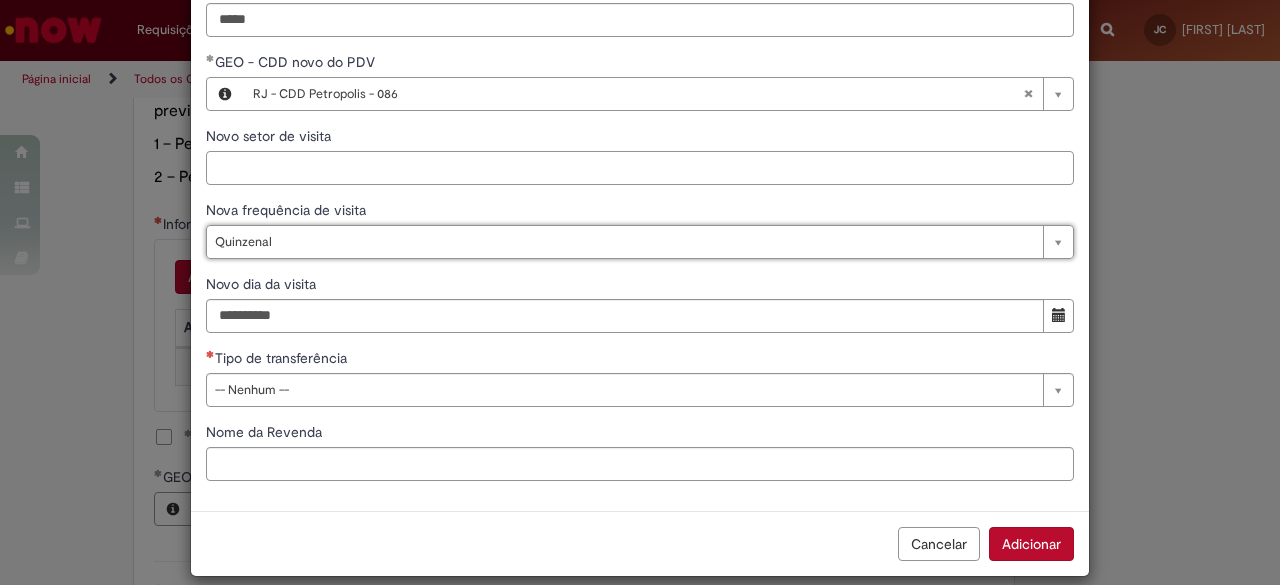 click on "Novo setor de visita" at bounding box center (640, 168) 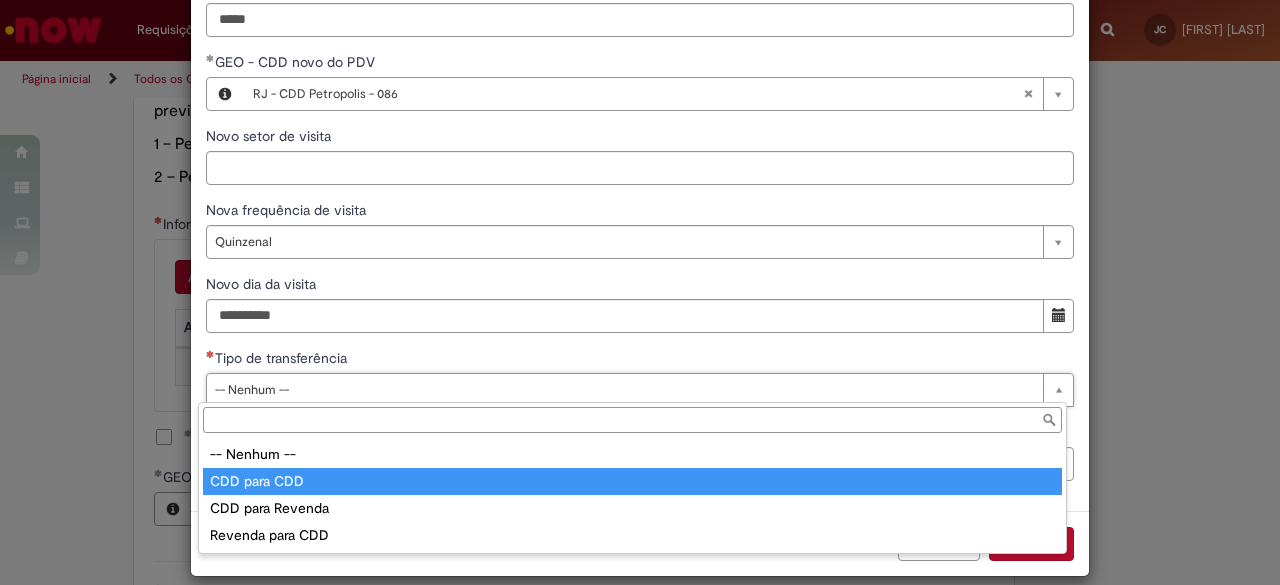 type on "**********" 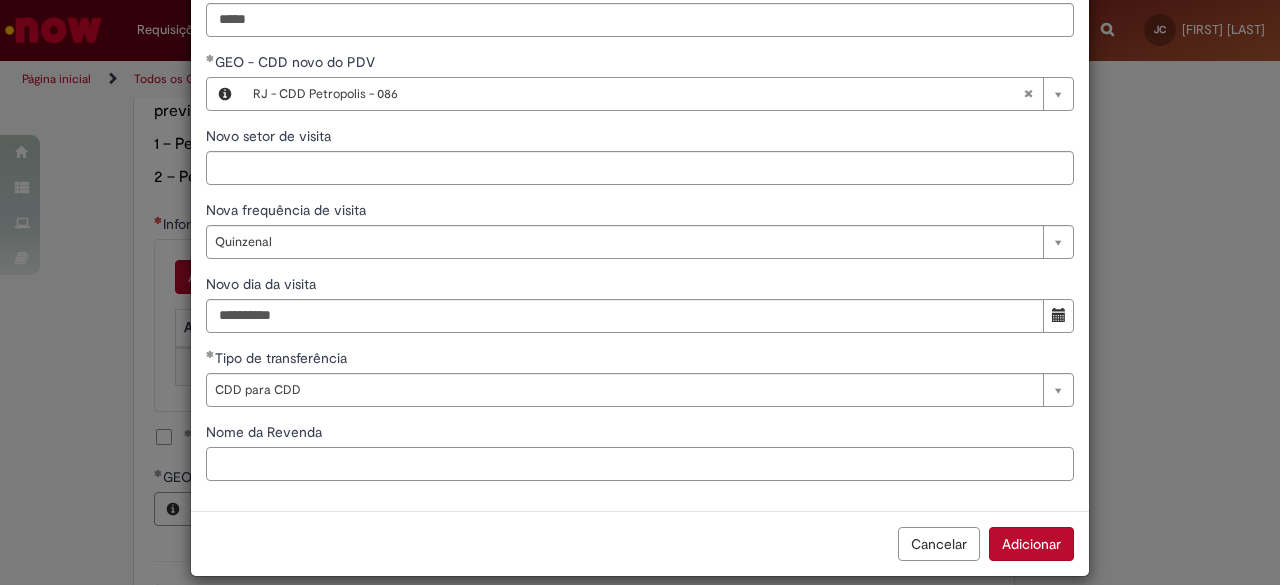 click on "Nome da Revenda" at bounding box center [640, 464] 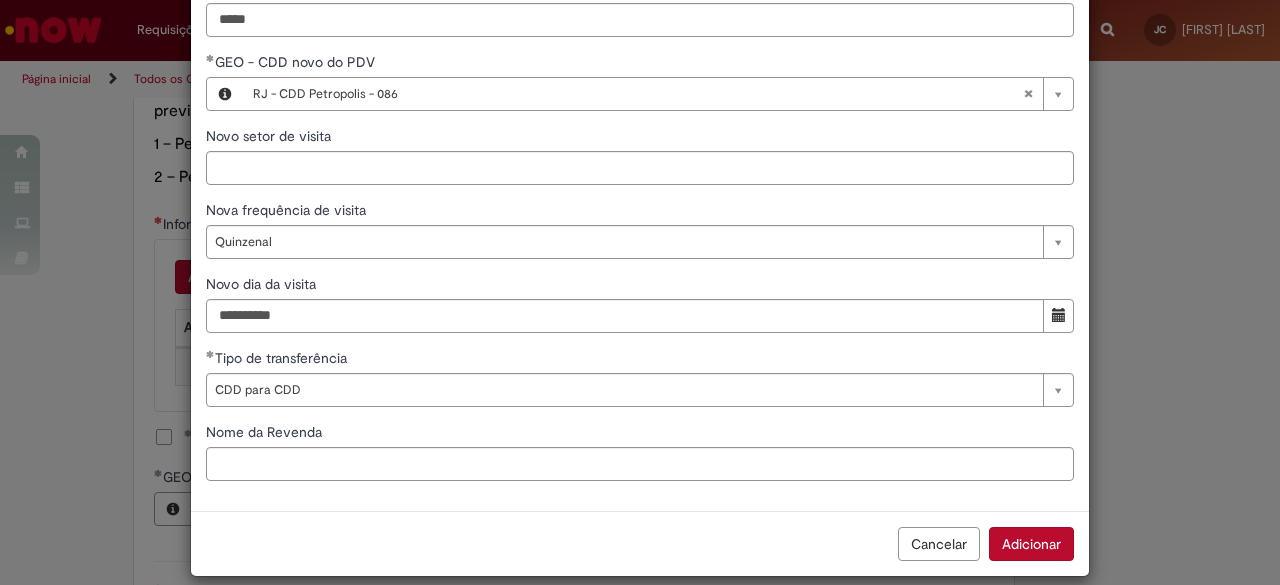 click on "Adicionar" at bounding box center [1031, 544] 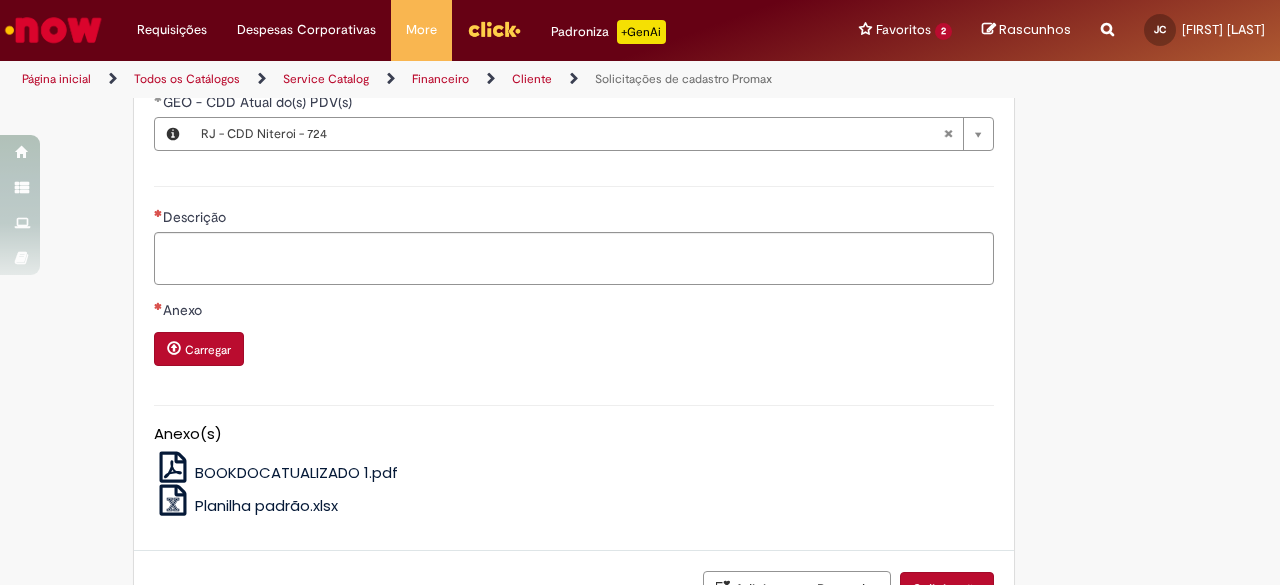 scroll, scrollTop: 1559, scrollLeft: 0, axis: vertical 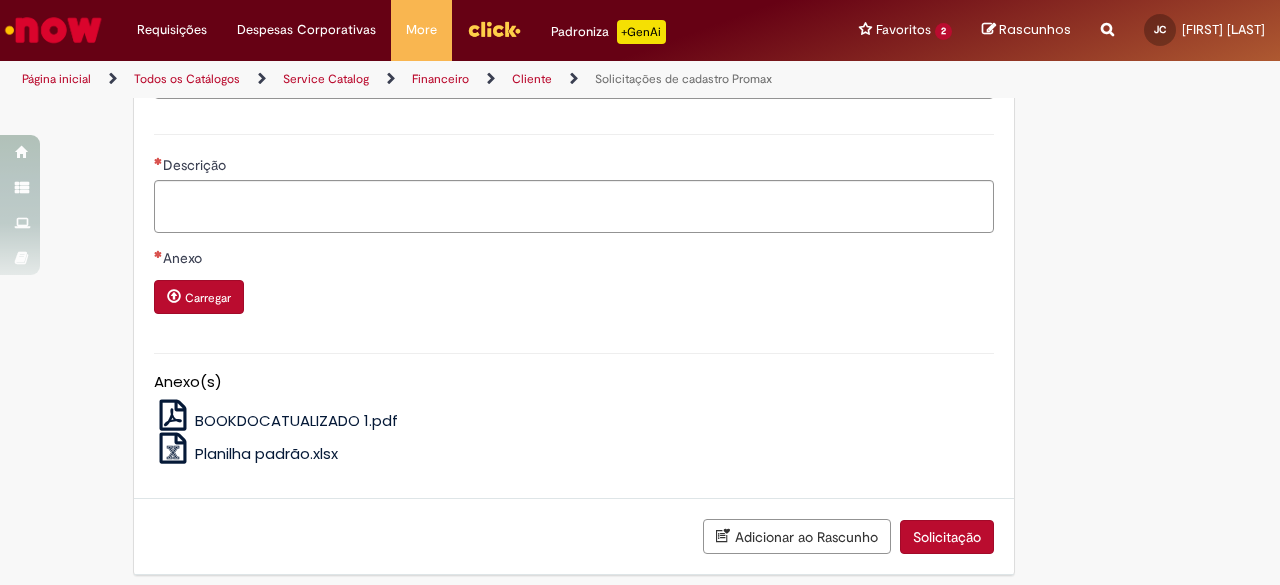 click on "BOOKDOCATUALIZADO 1.pdf" at bounding box center (296, 420) 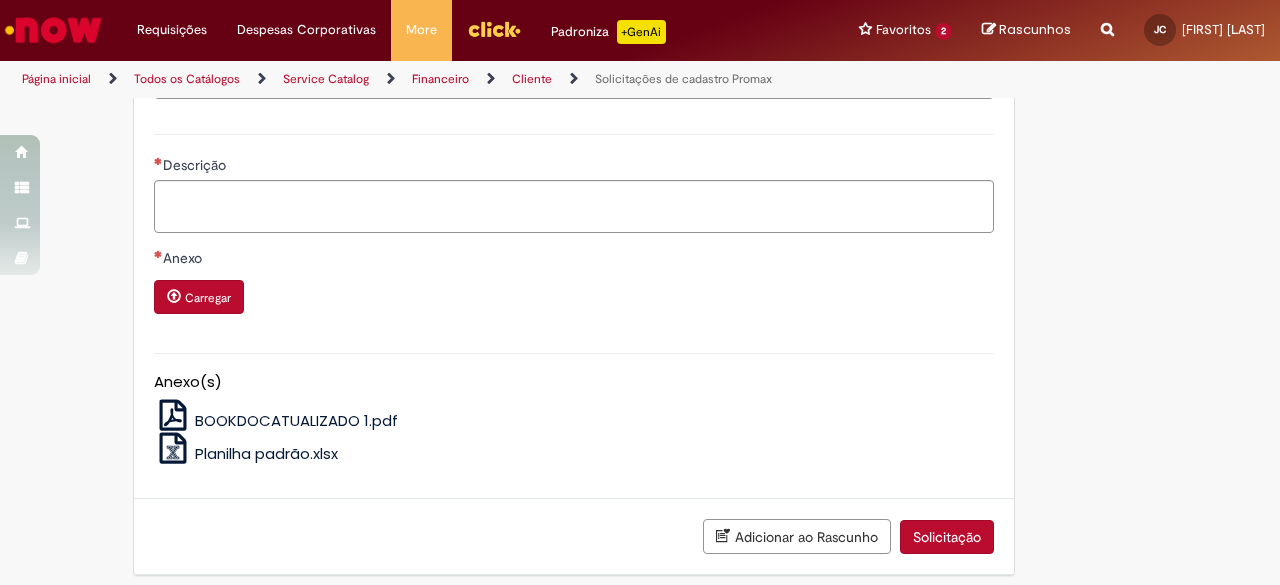 click at bounding box center (174, 296) 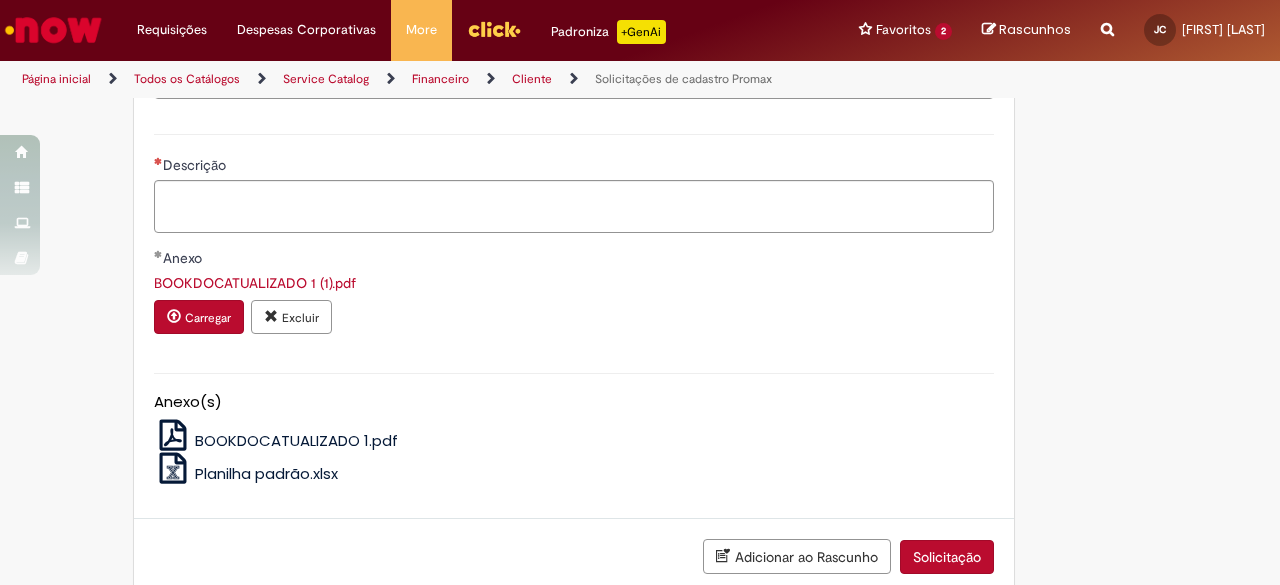 click on "Carregar" at bounding box center [199, 317] 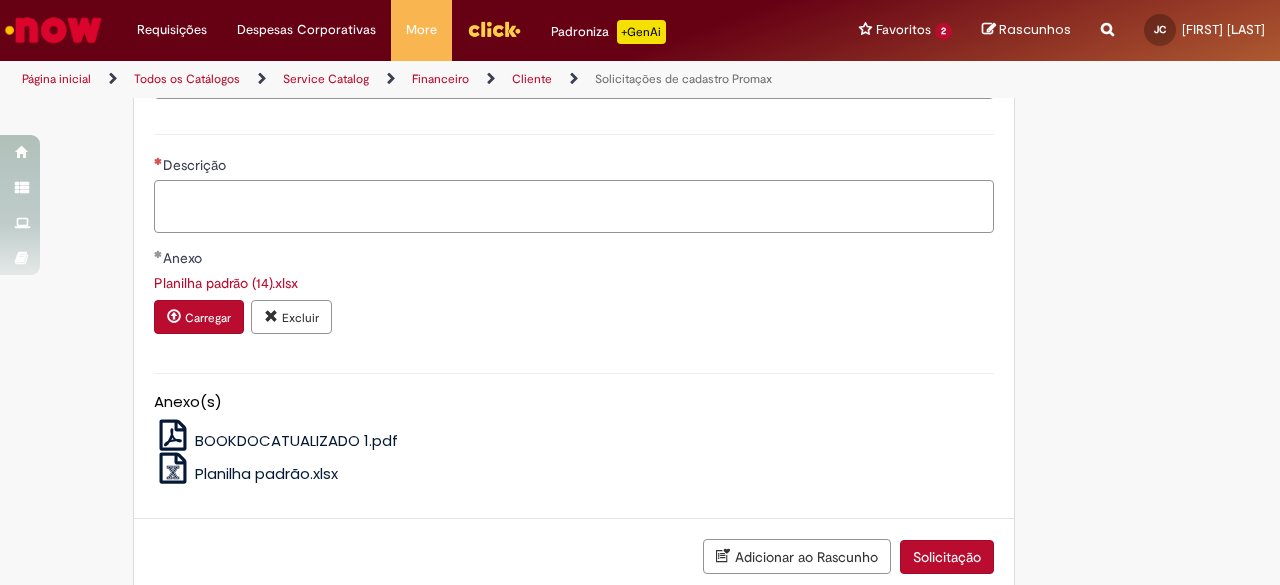 click on "Descrição" at bounding box center (574, 206) 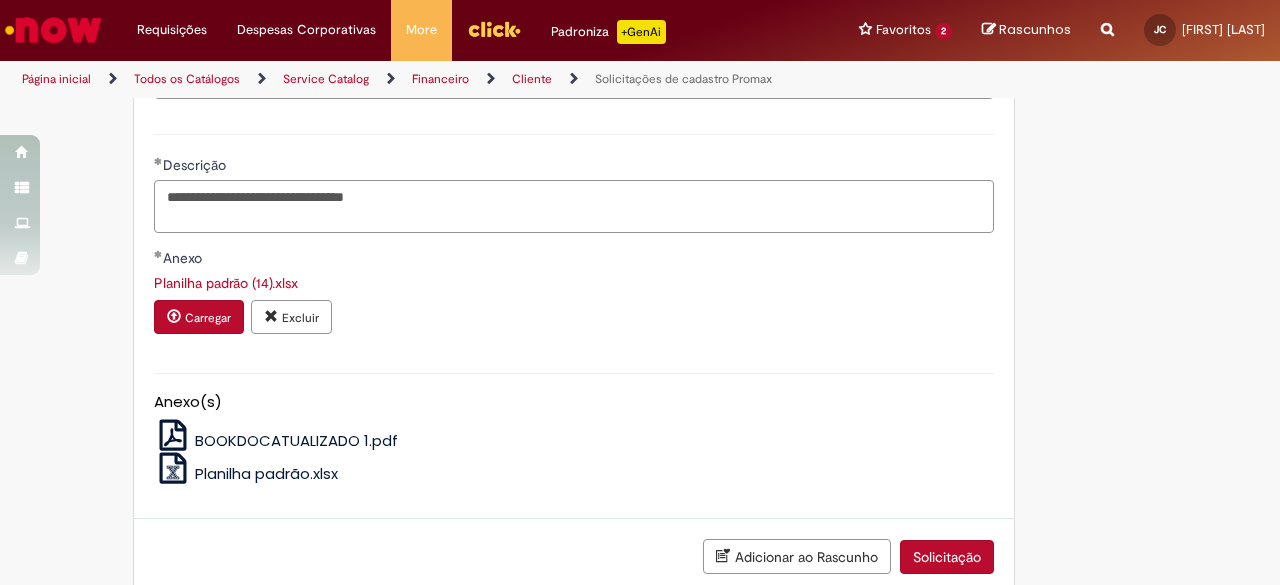 paste on "**********" 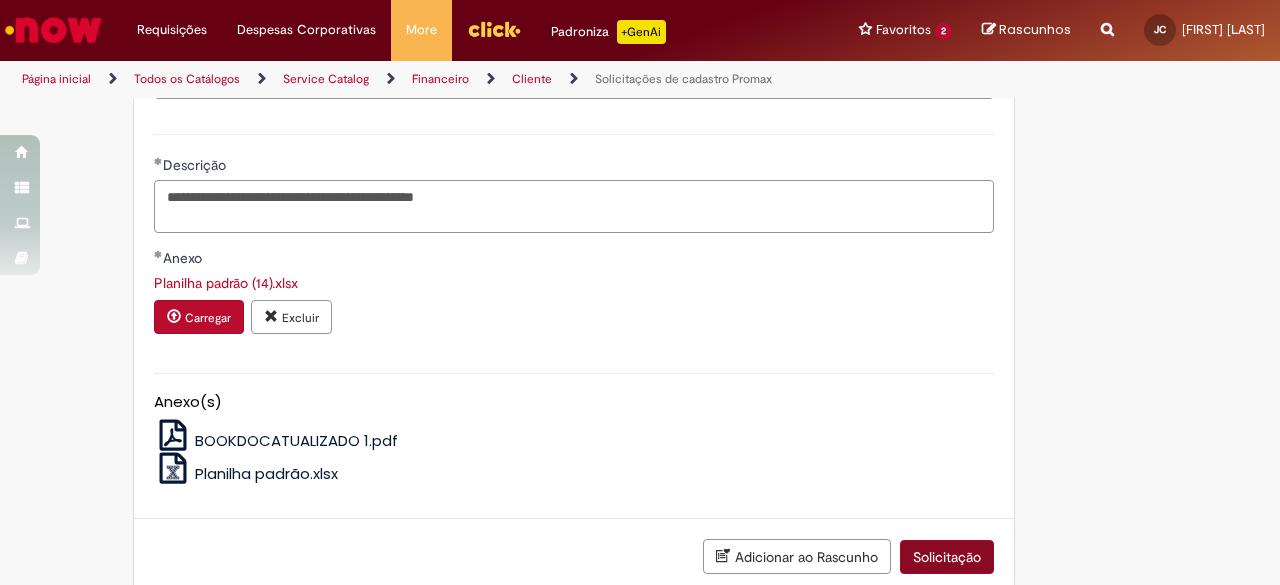 type on "**********" 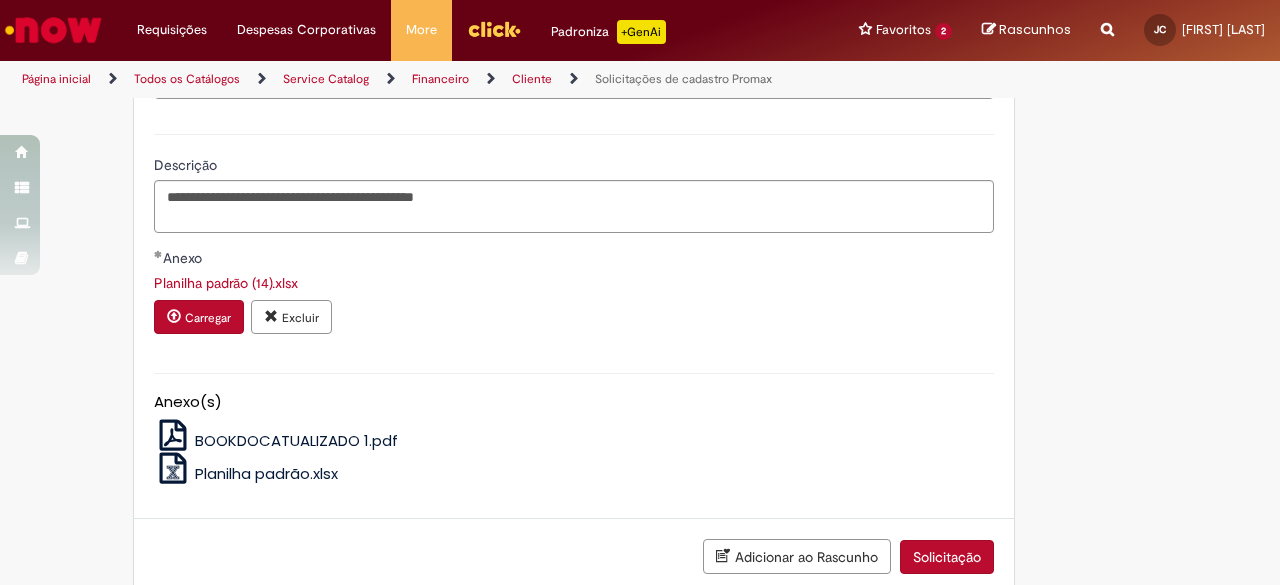 click on "Solicitação" at bounding box center (947, 557) 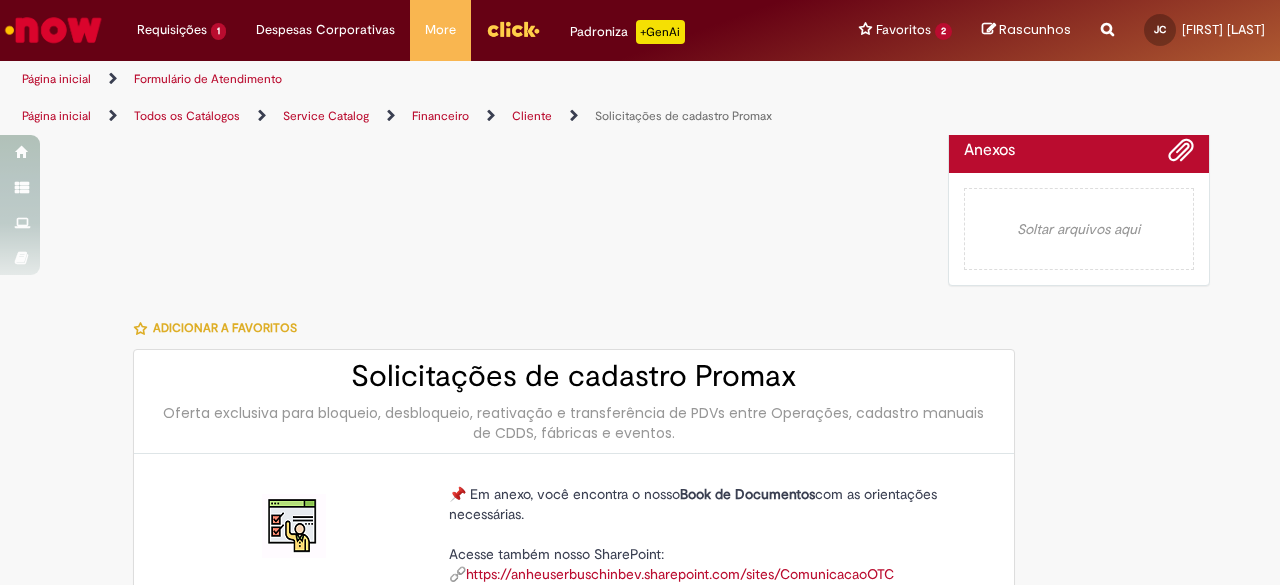 scroll, scrollTop: 0, scrollLeft: 0, axis: both 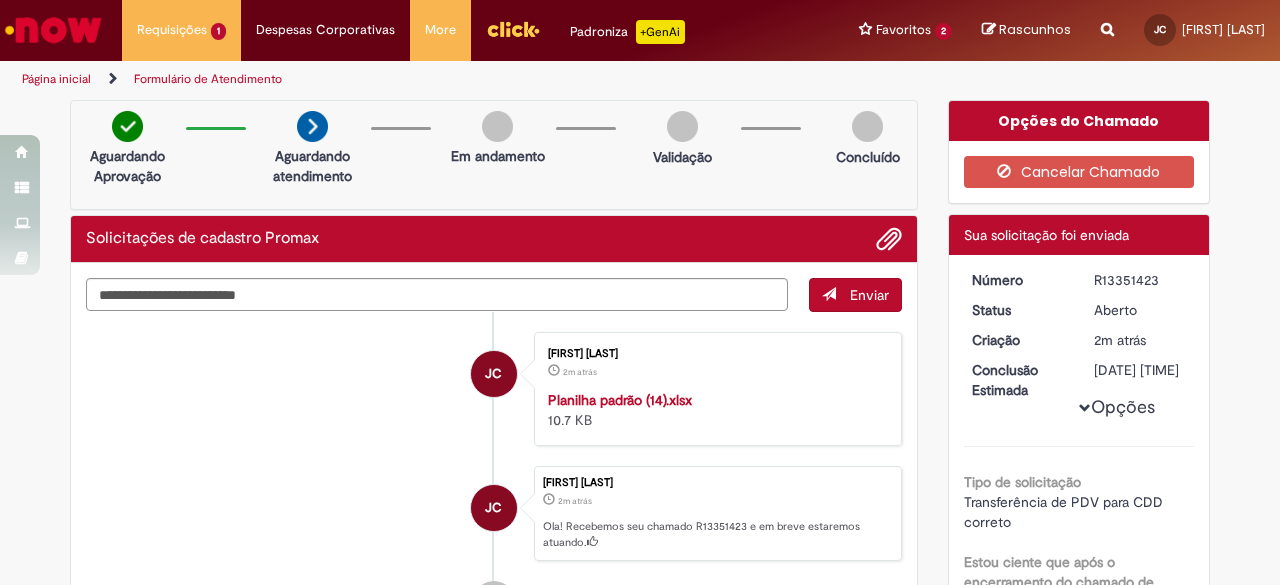 click on "R13351423" at bounding box center (1140, 280) 